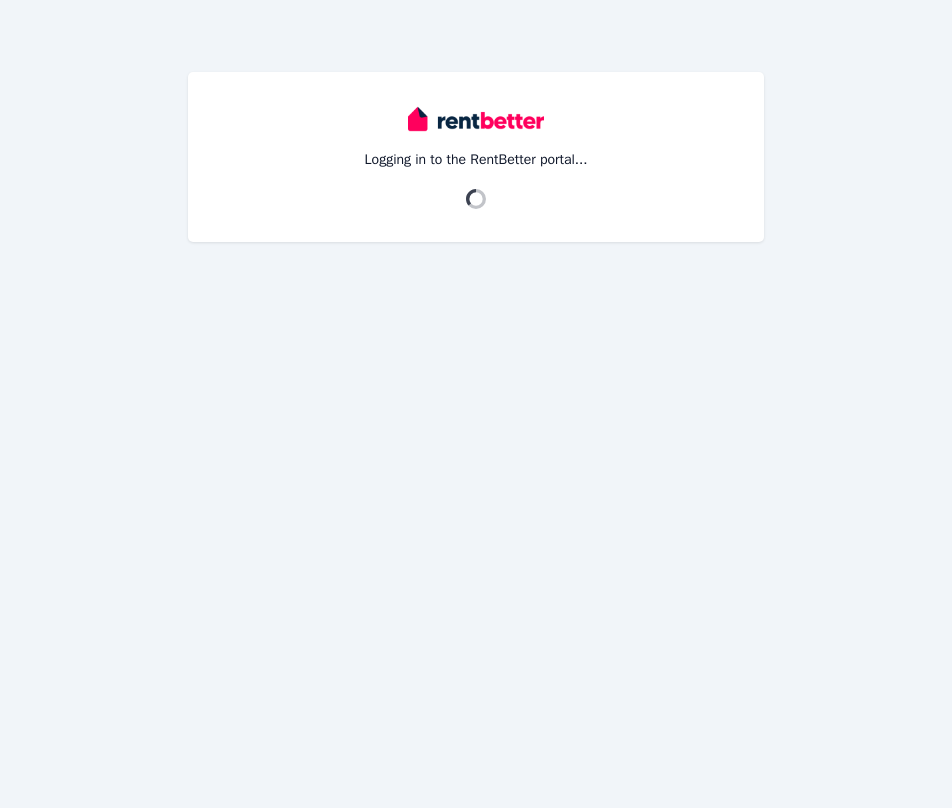 scroll, scrollTop: 0, scrollLeft: 0, axis: both 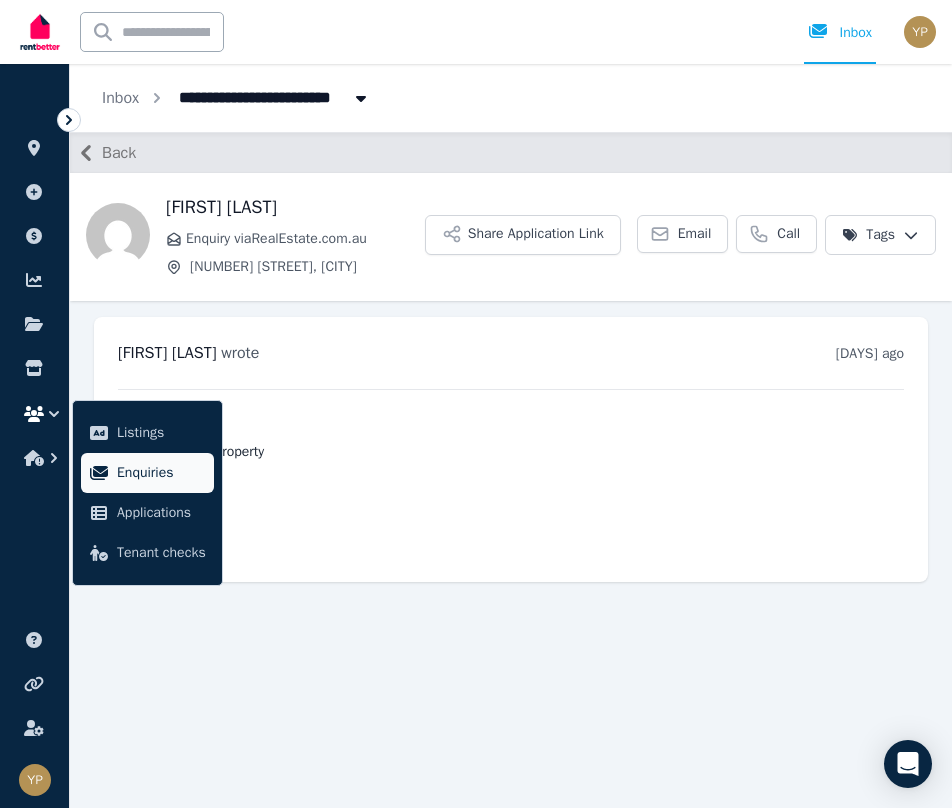 click on "Enquiries" at bounding box center [161, 473] 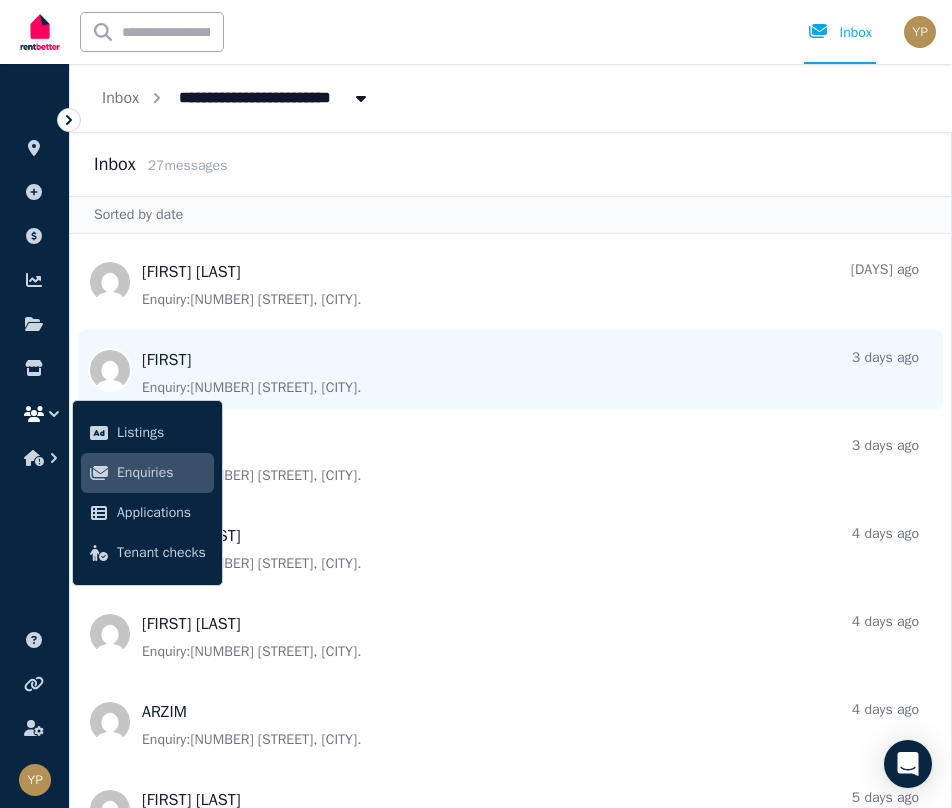 scroll, scrollTop: 633, scrollLeft: 0, axis: vertical 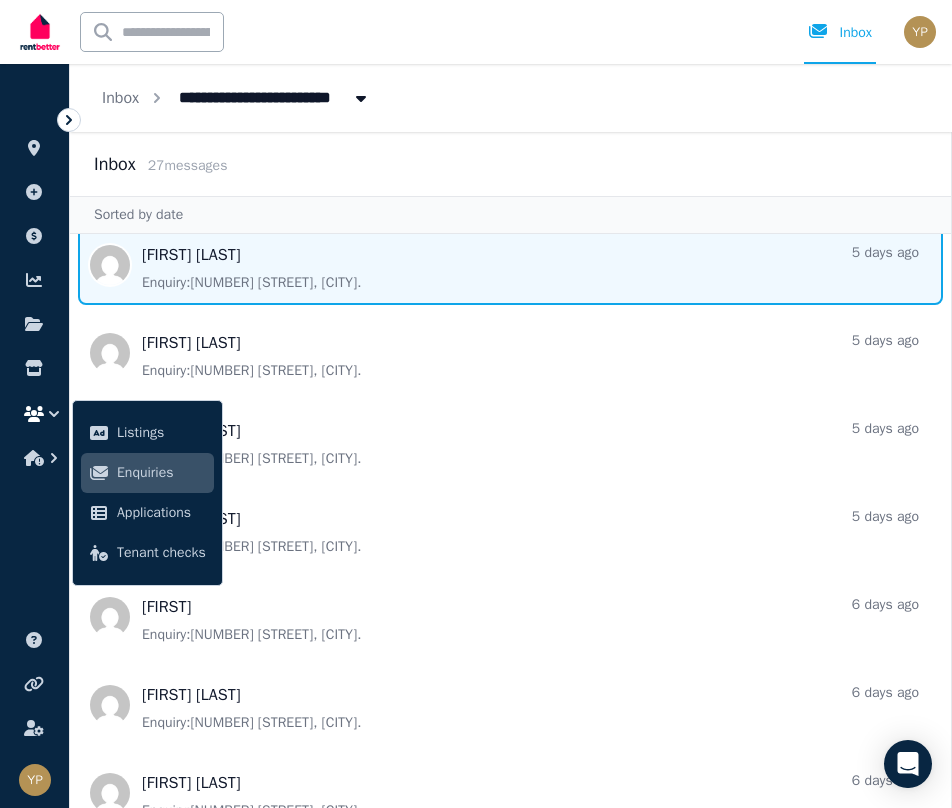 click at bounding box center (510, 265) 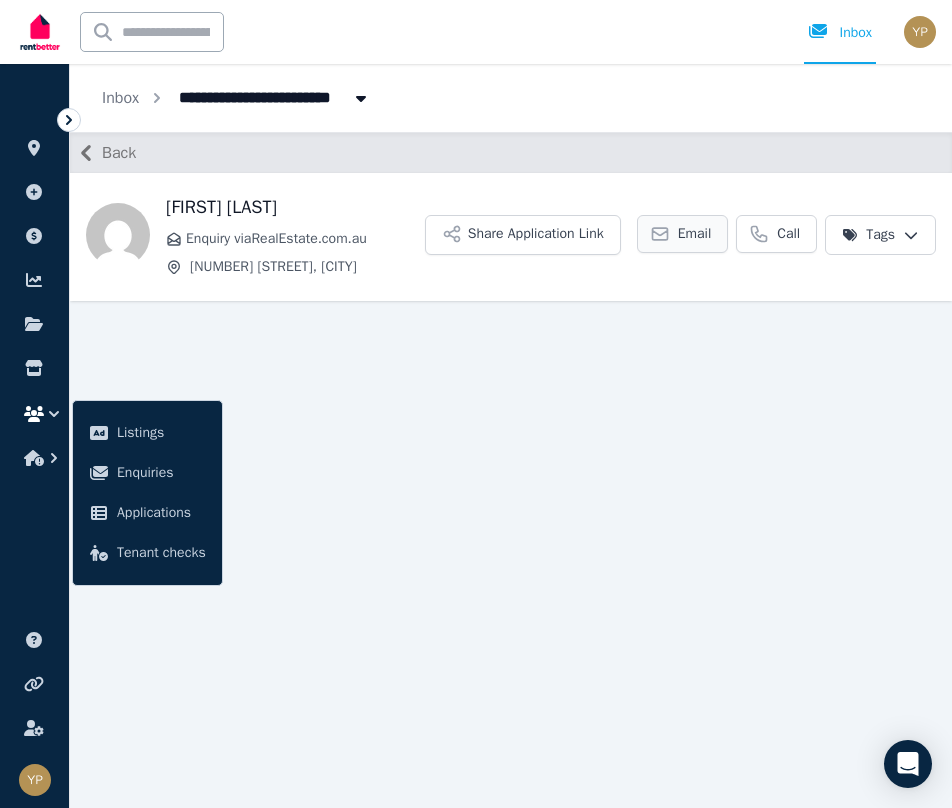 click on "Email" at bounding box center [695, 234] 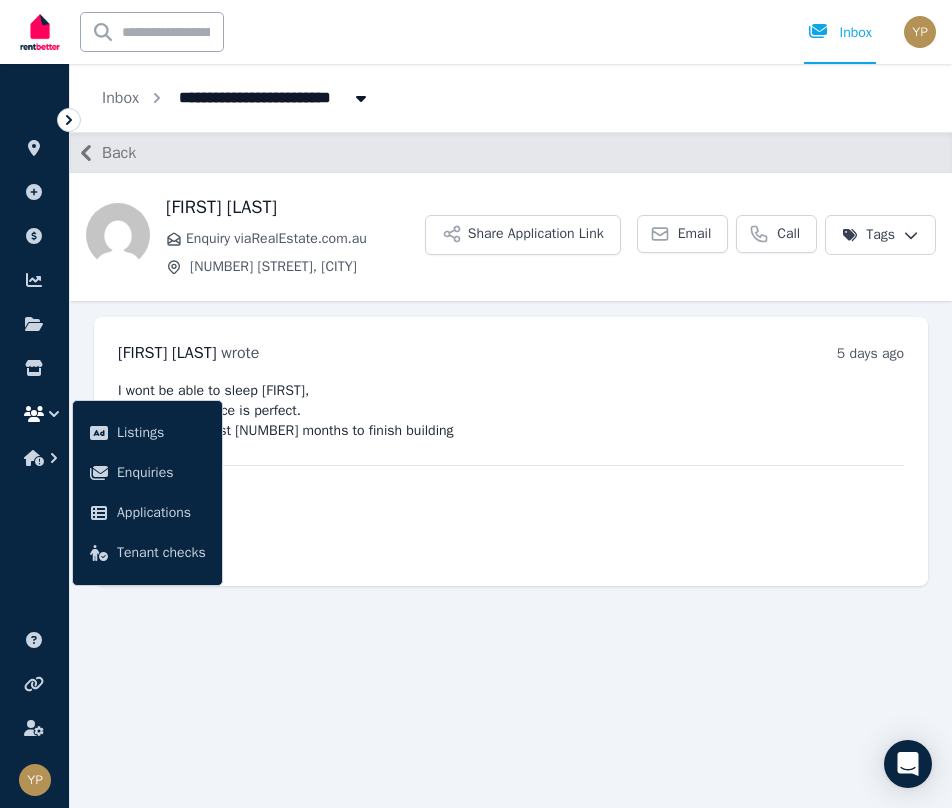 click on "[NUMBER] [STREET], [CITY]" at bounding box center (274, 96) 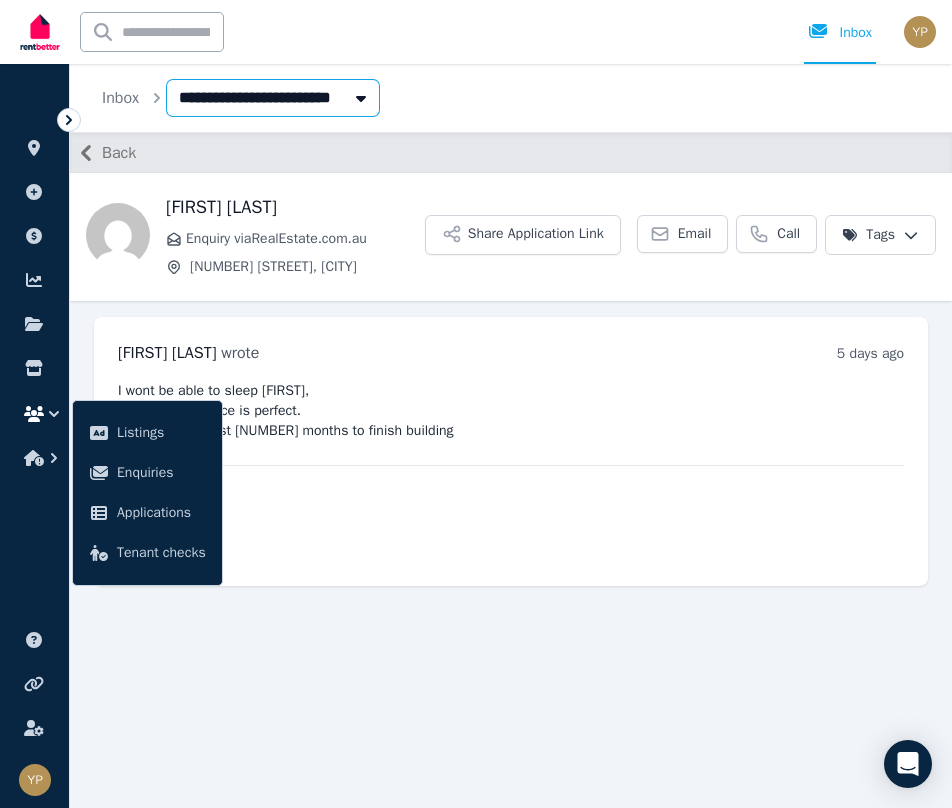 type on "**********" 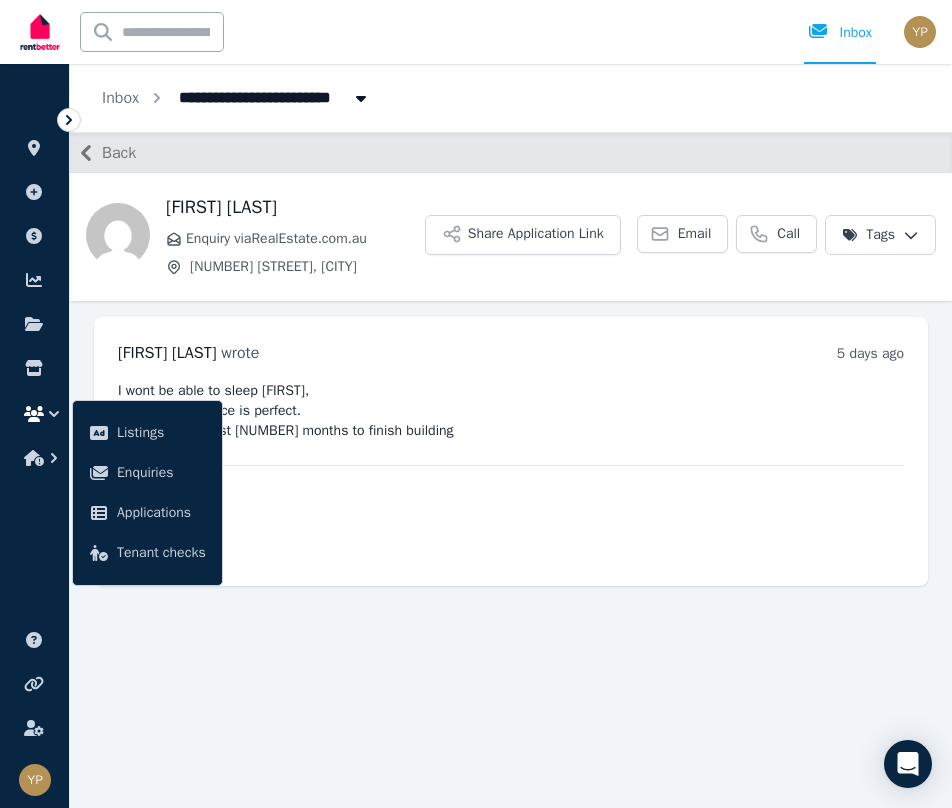 click at bounding box center (40, 32) 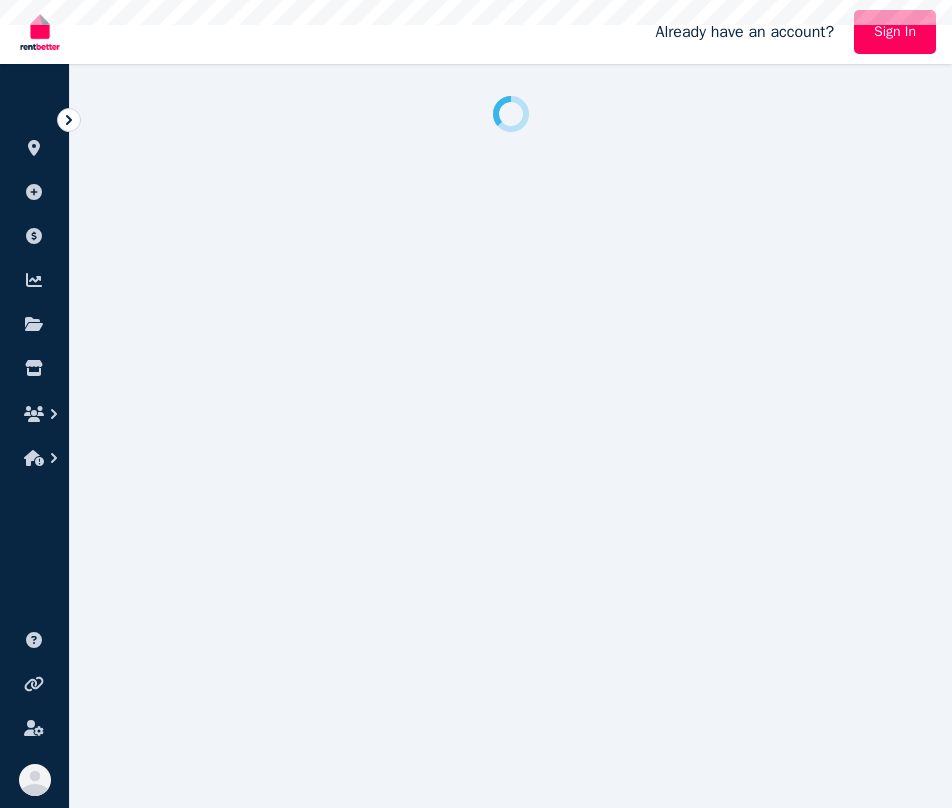 scroll, scrollTop: 0, scrollLeft: 0, axis: both 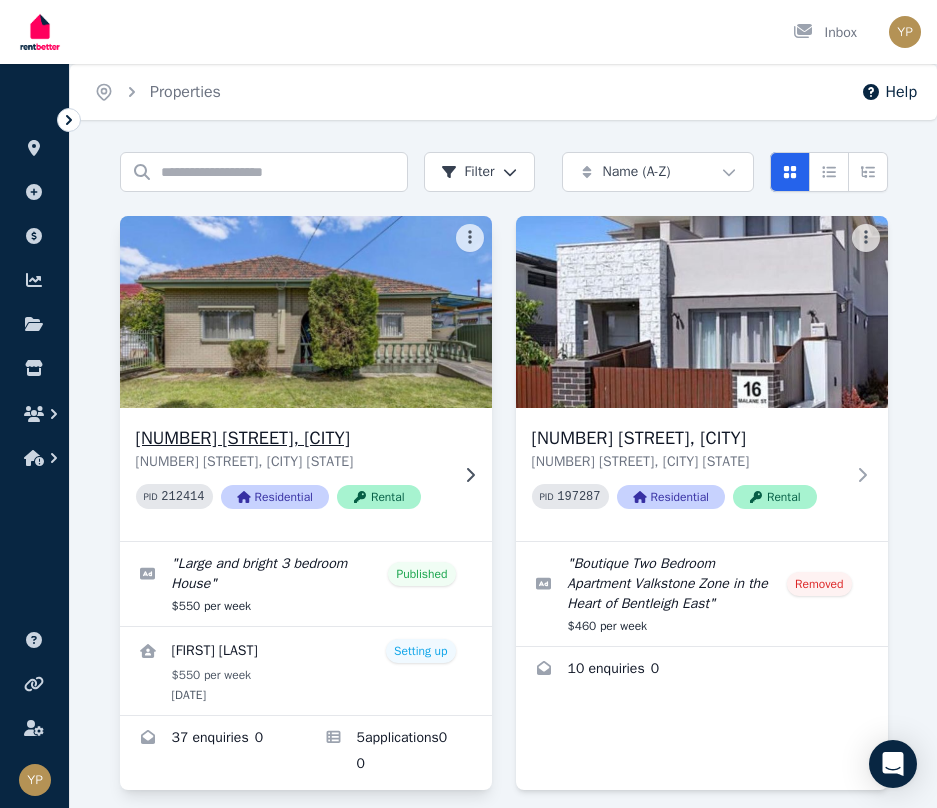 click at bounding box center (305, 312) 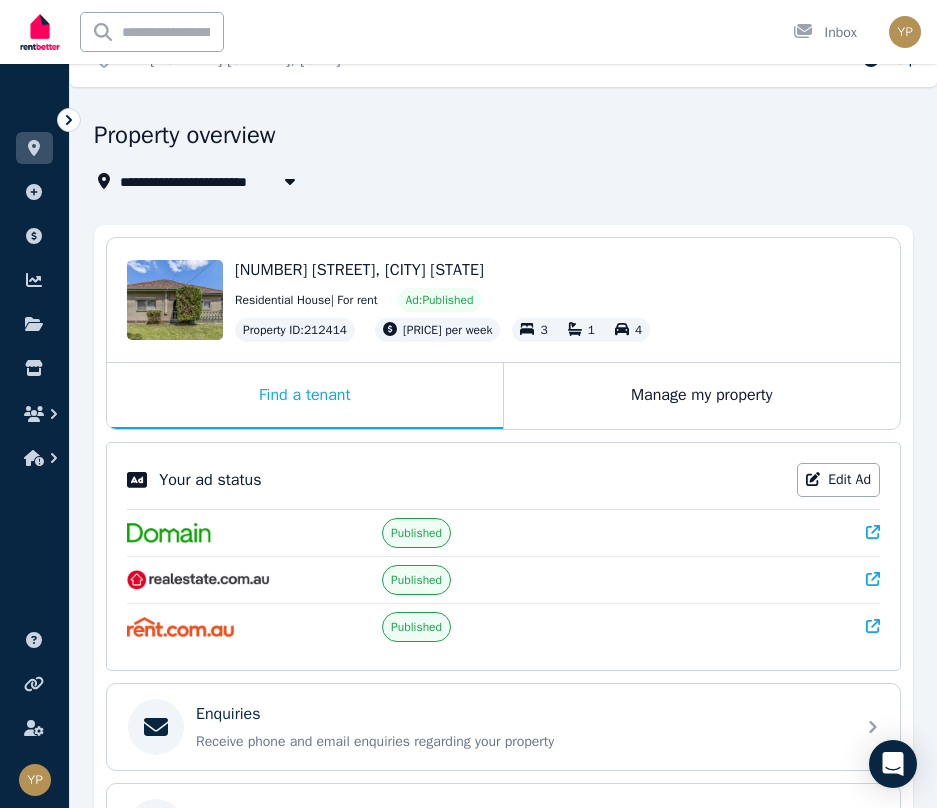 scroll, scrollTop: 0, scrollLeft: 0, axis: both 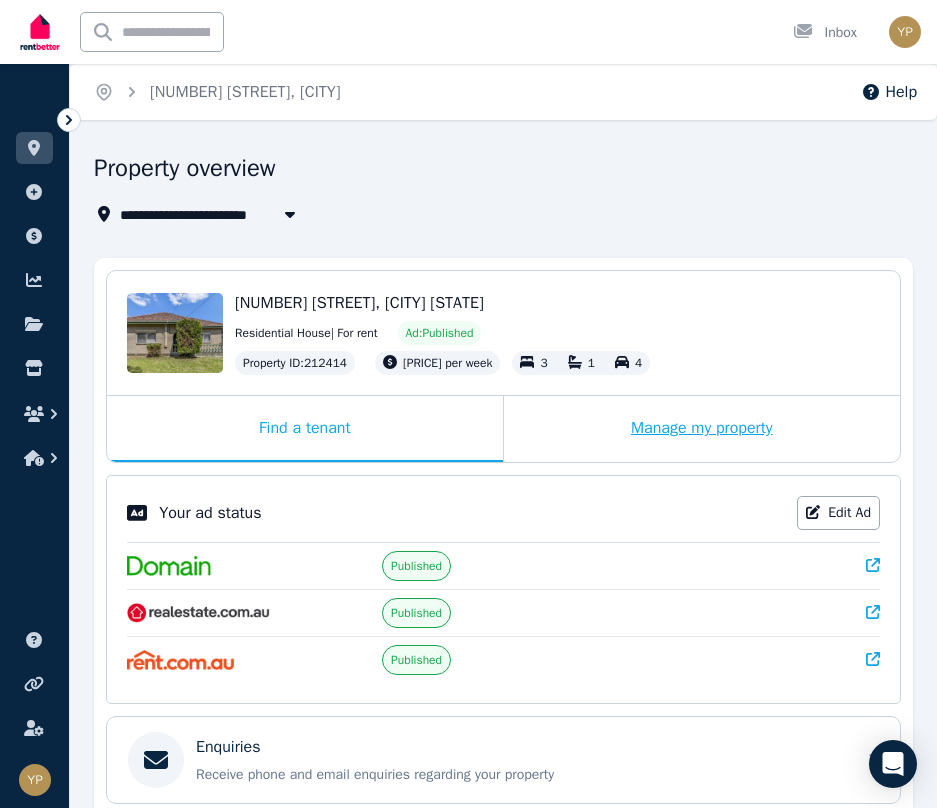 click on "Manage my property" at bounding box center (702, 429) 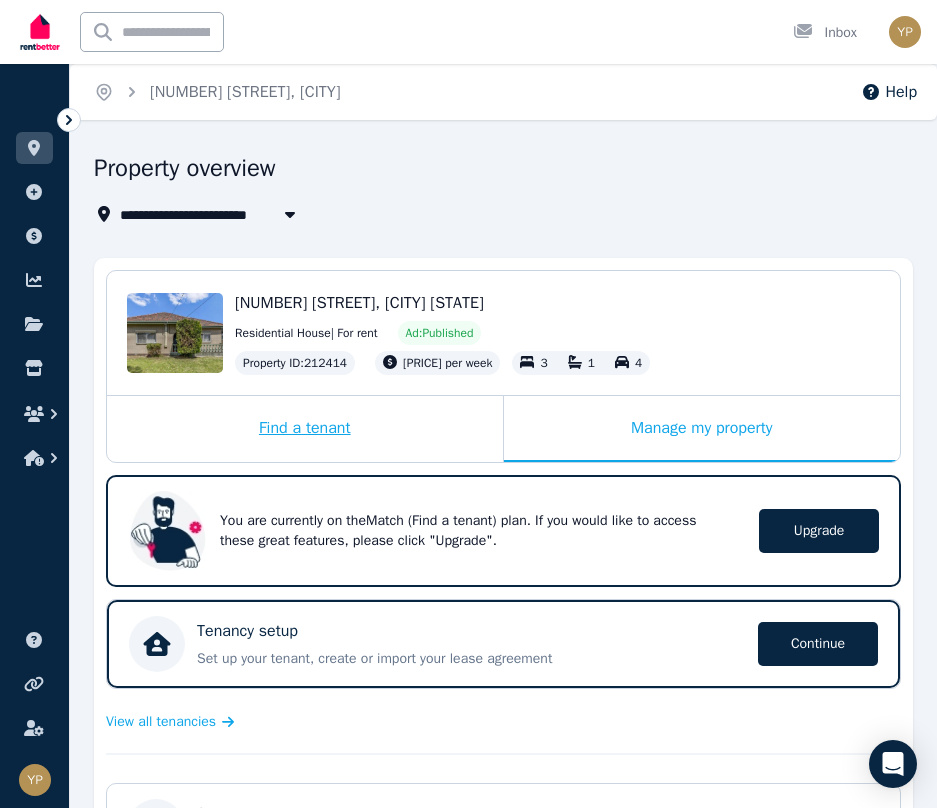 click on "Find a tenant" at bounding box center (305, 429) 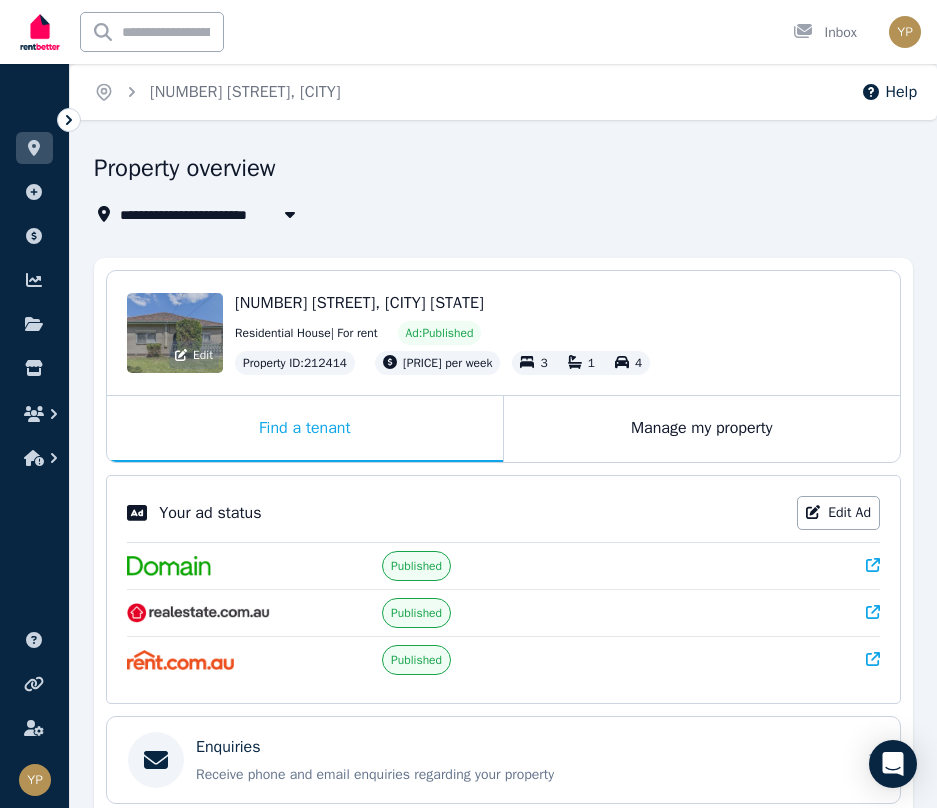 click on "Edit" at bounding box center (175, 333) 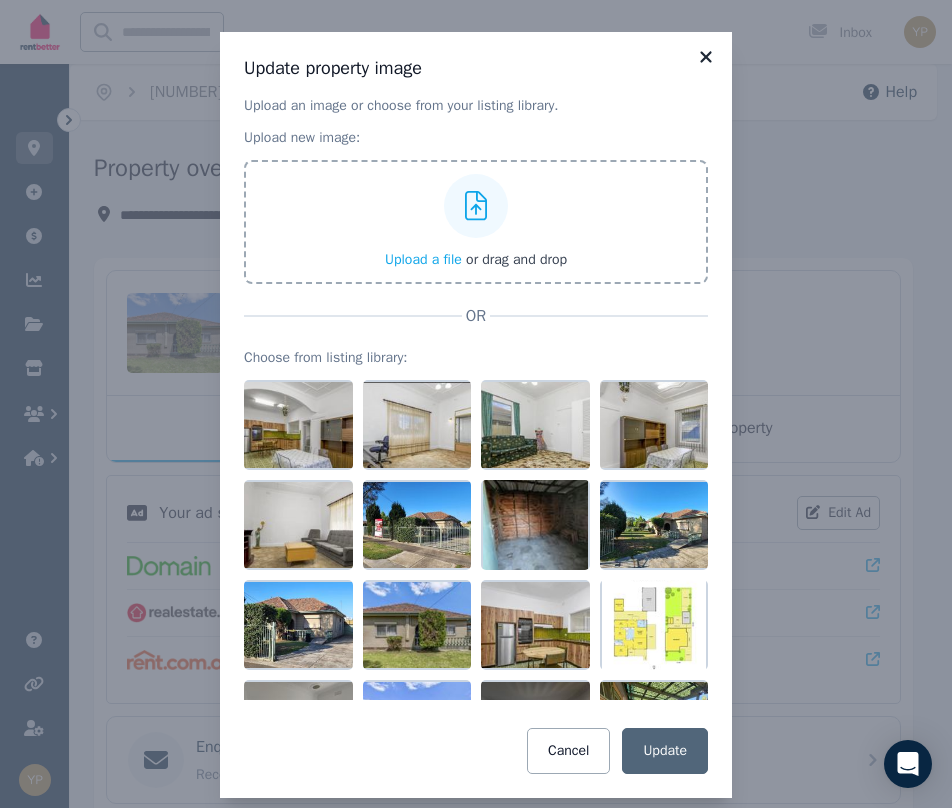 click 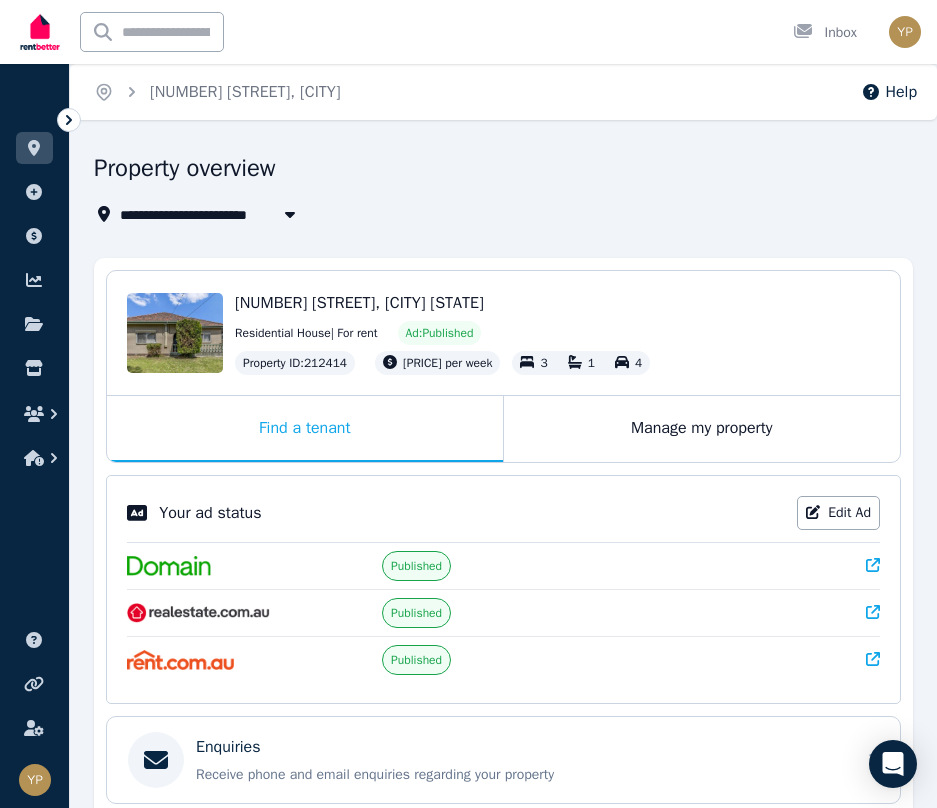click 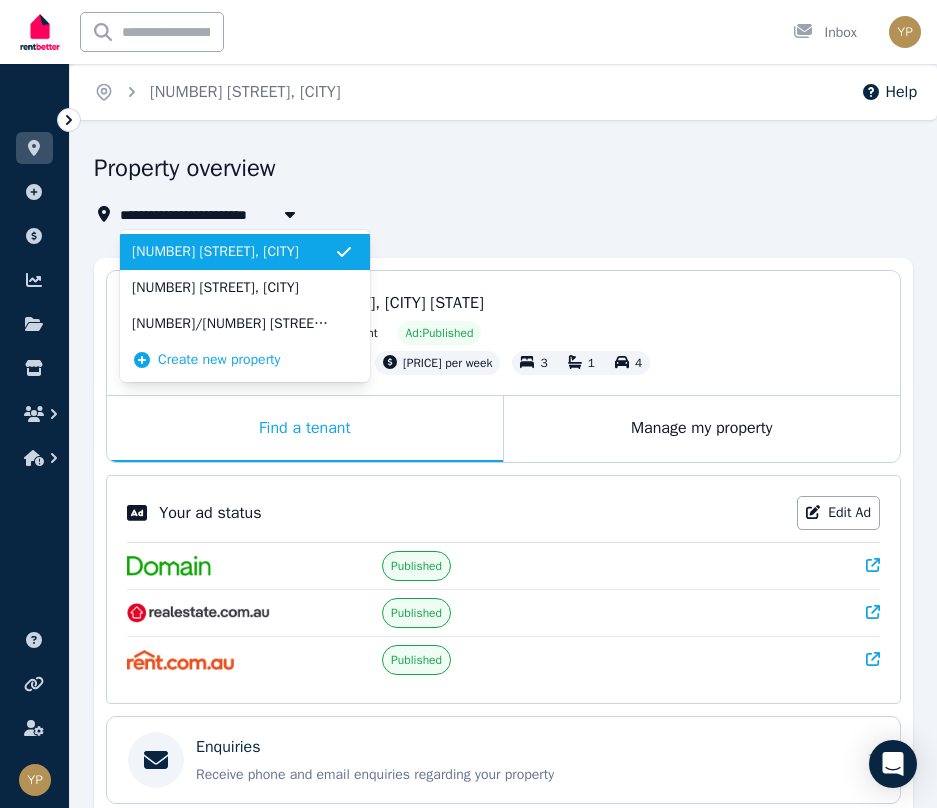 click on "[NUMBER] [STREET], [CITY]" at bounding box center [233, 252] 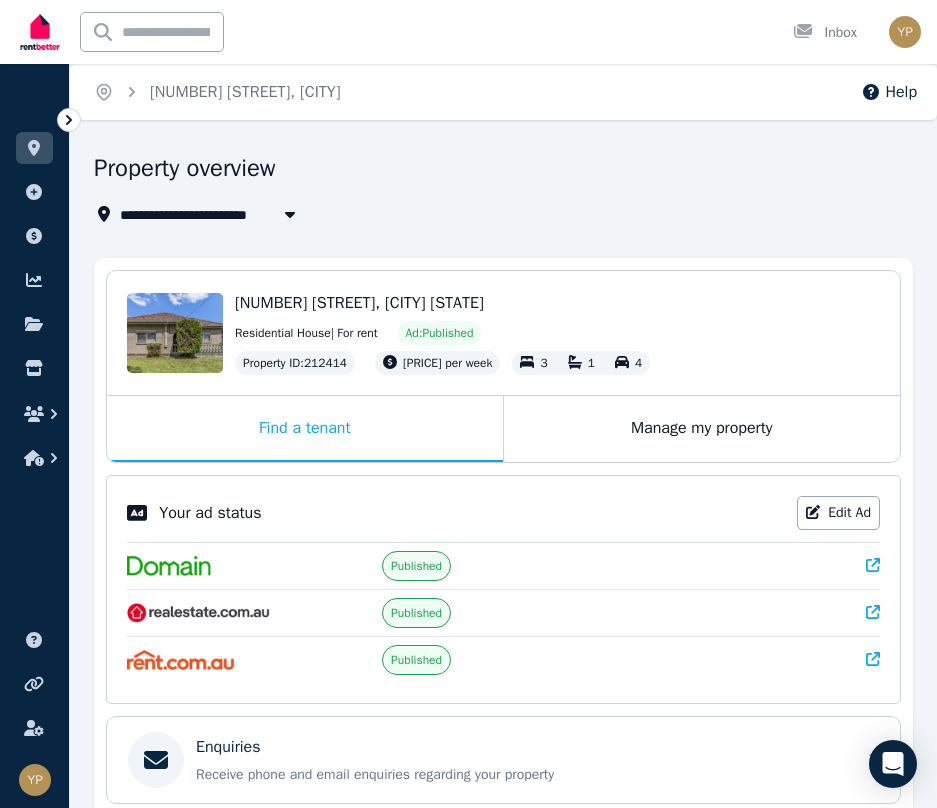 scroll, scrollTop: 384, scrollLeft: 0, axis: vertical 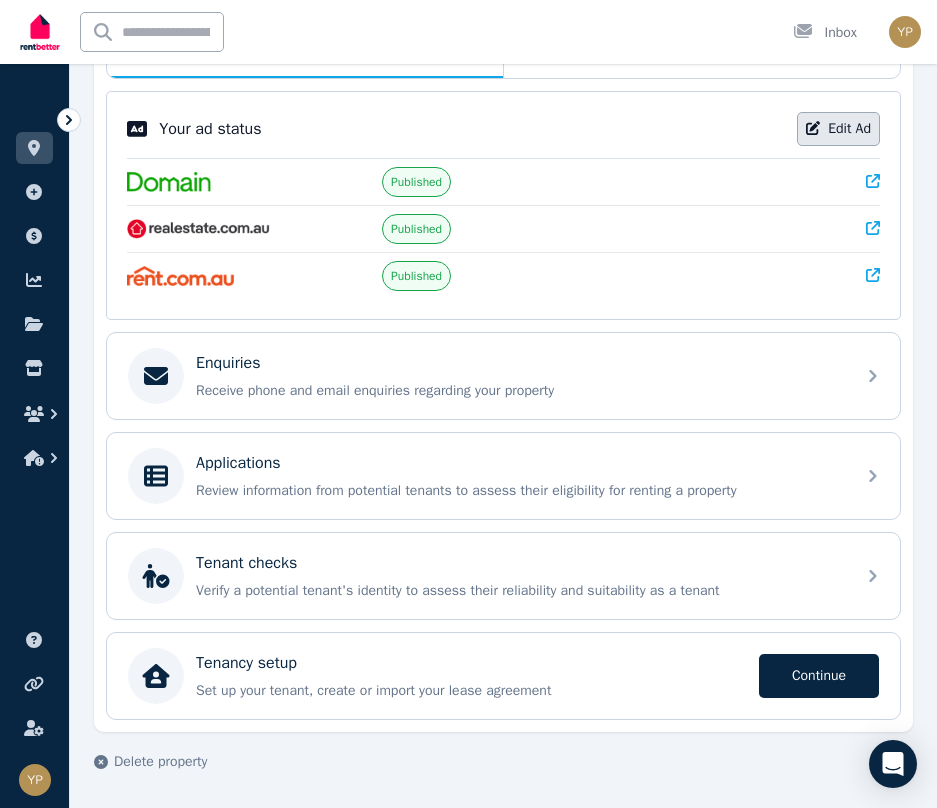 click on "Edit Ad" at bounding box center [838, 129] 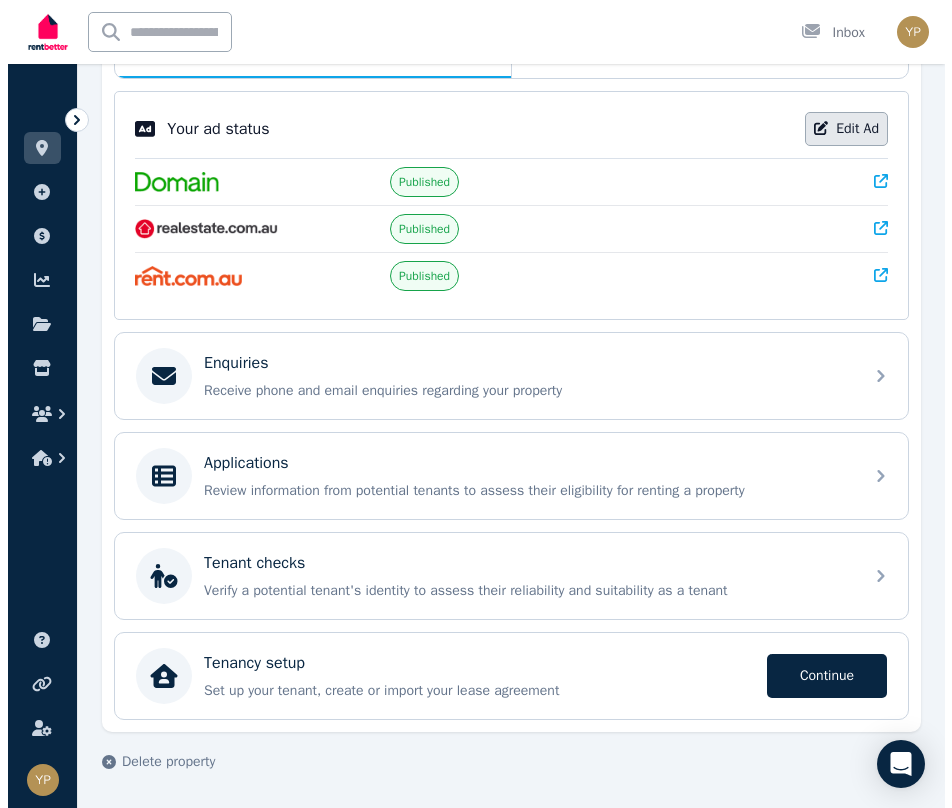 scroll, scrollTop: 0, scrollLeft: 0, axis: both 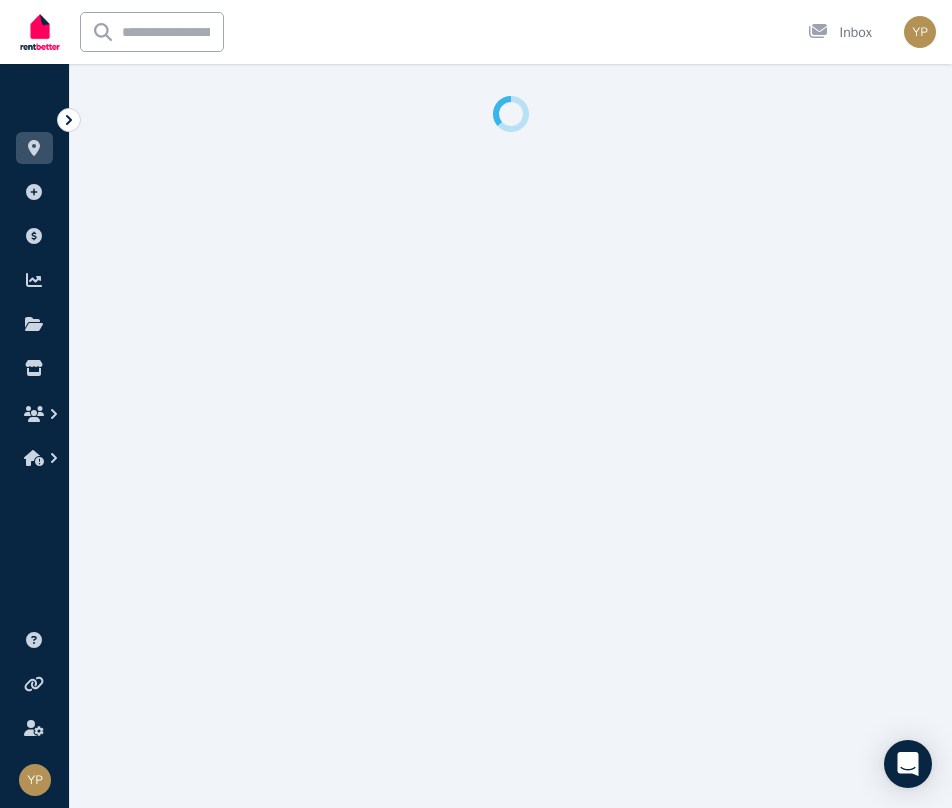 select on "**********" 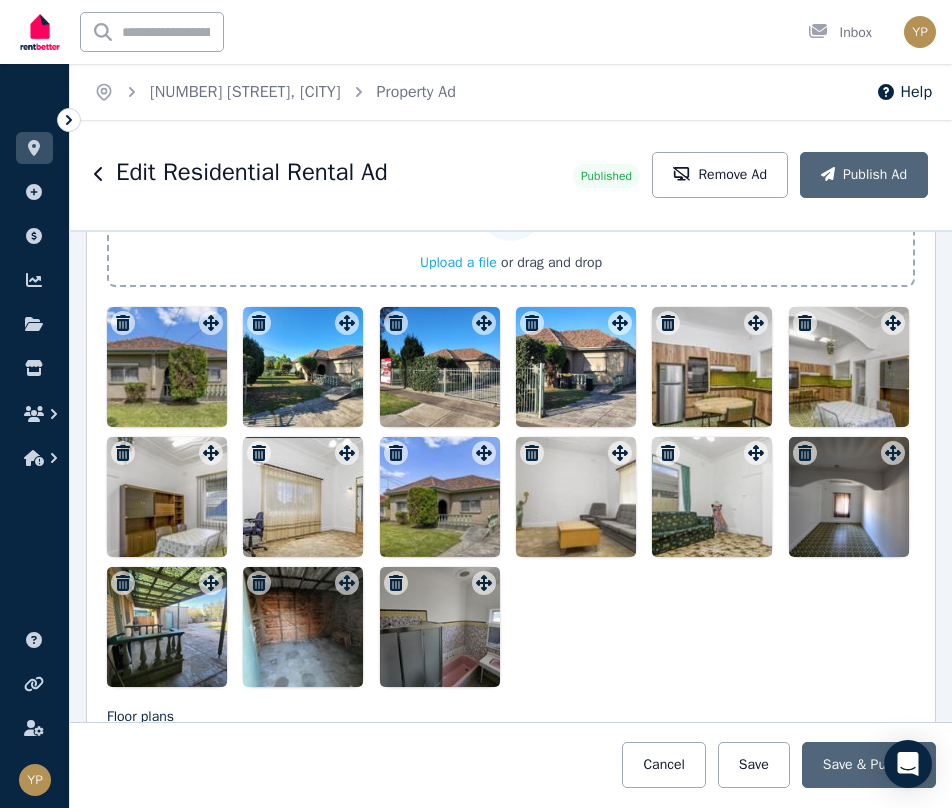 scroll, scrollTop: 3167, scrollLeft: 0, axis: vertical 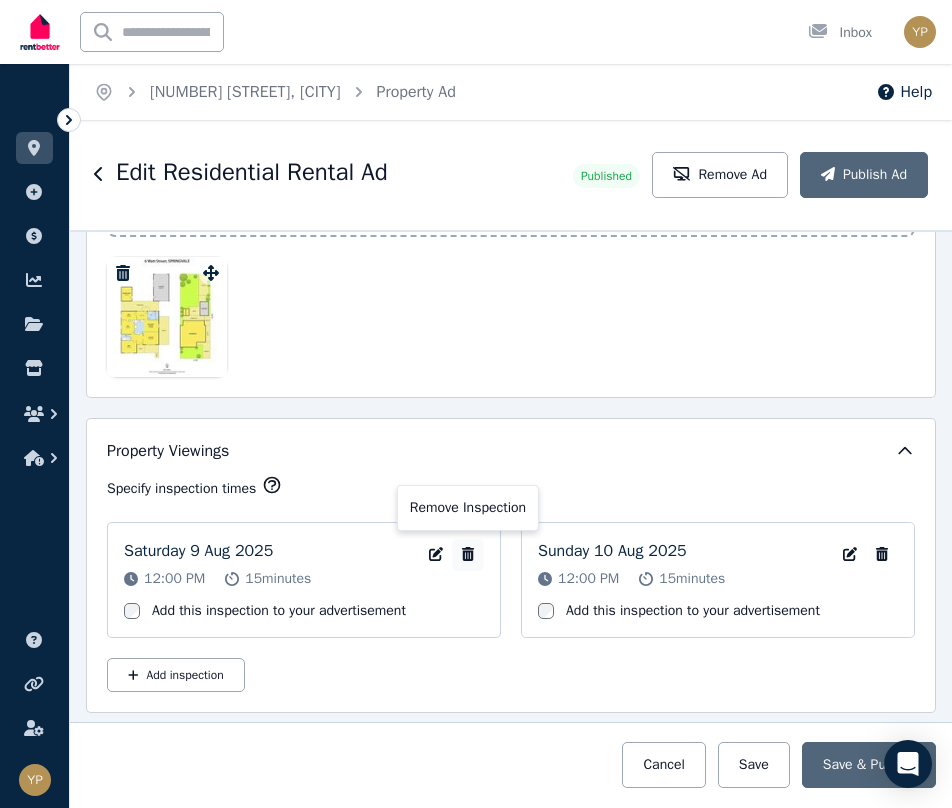 click 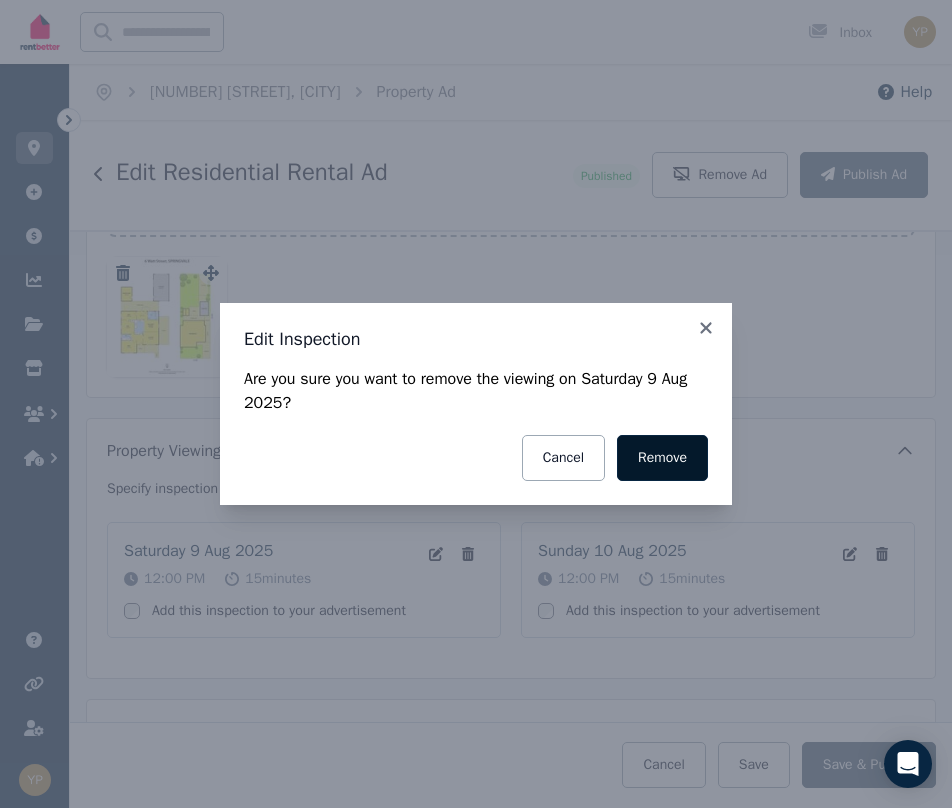 click on "Remove" at bounding box center (662, 458) 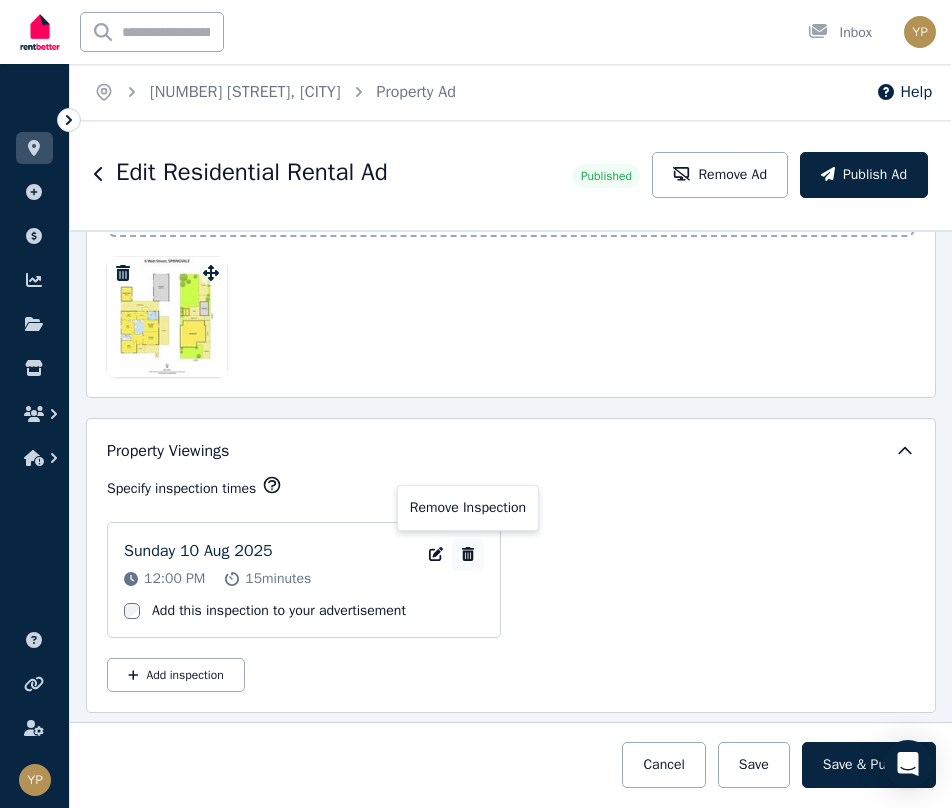 click 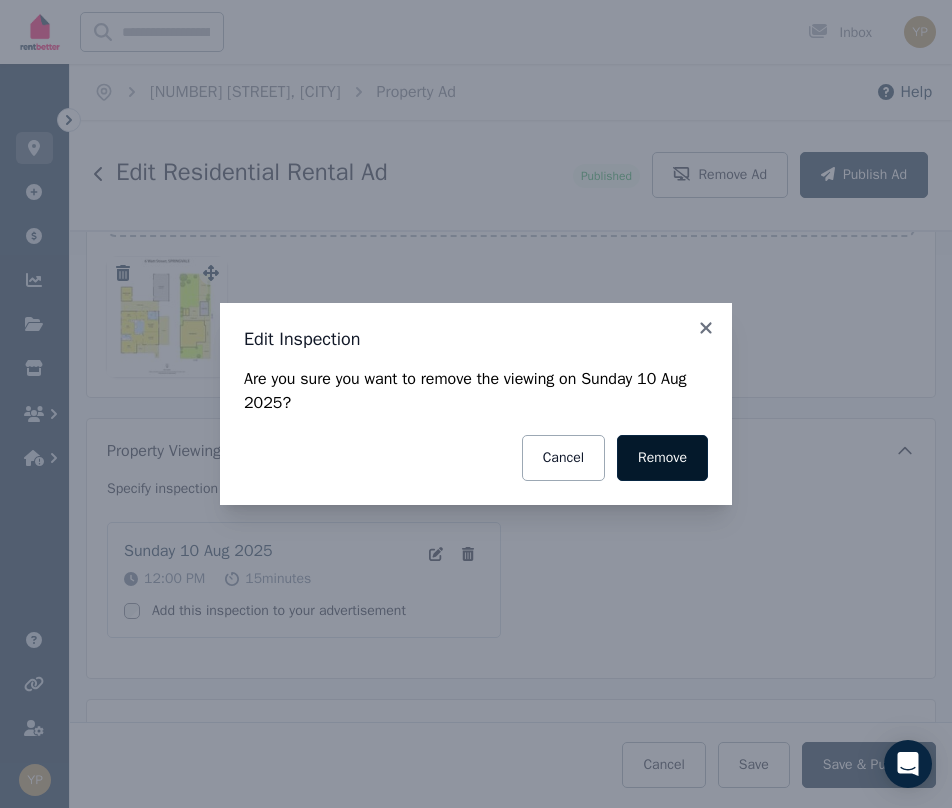 click on "Remove" at bounding box center [662, 458] 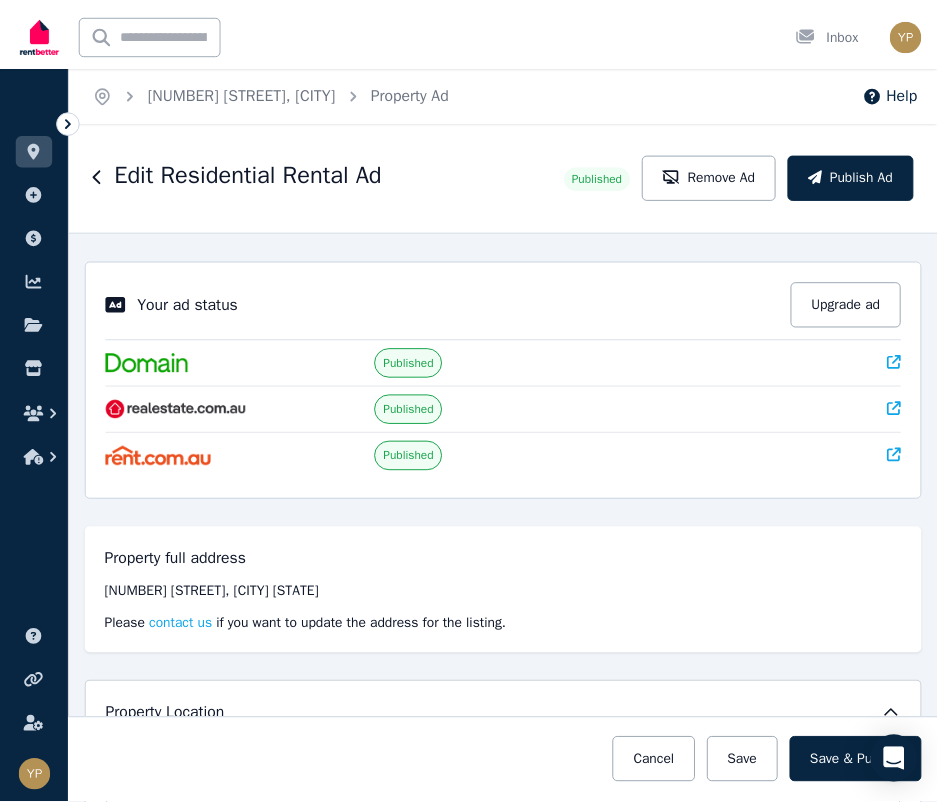 scroll, scrollTop: 3167, scrollLeft: 0, axis: vertical 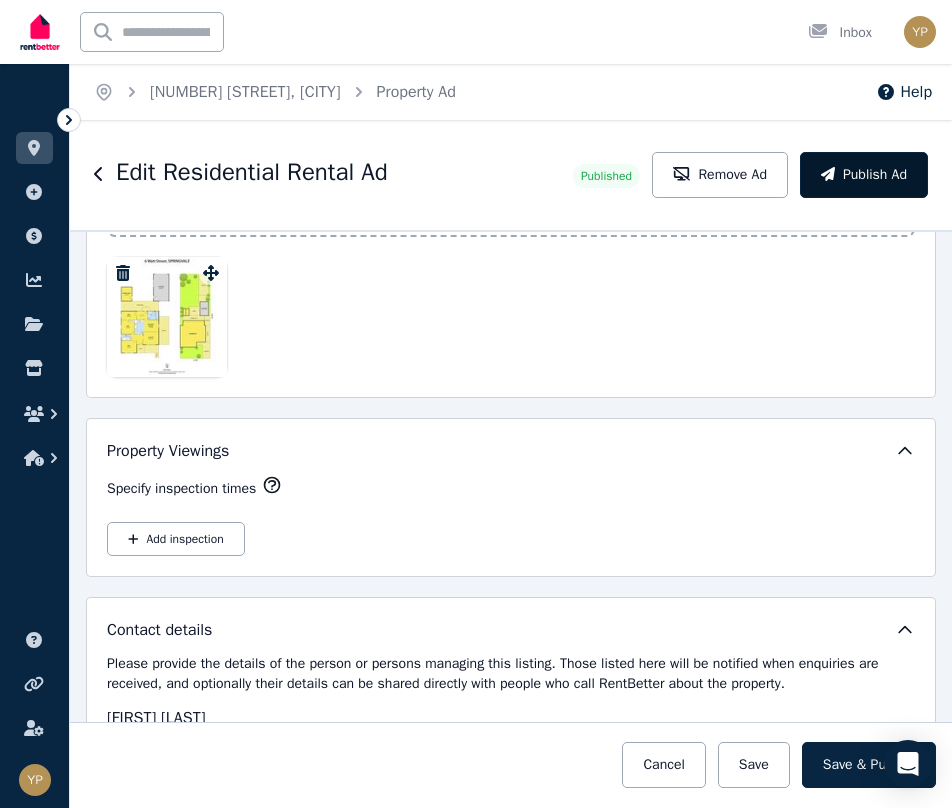 click on "Publish Ad" at bounding box center [864, 175] 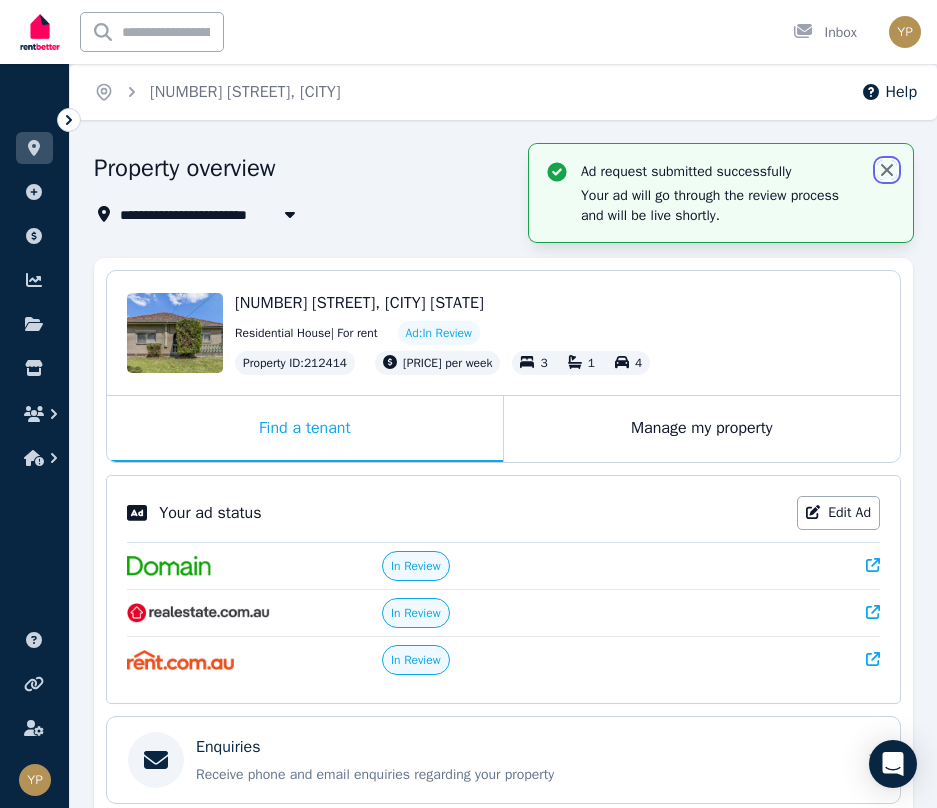 click 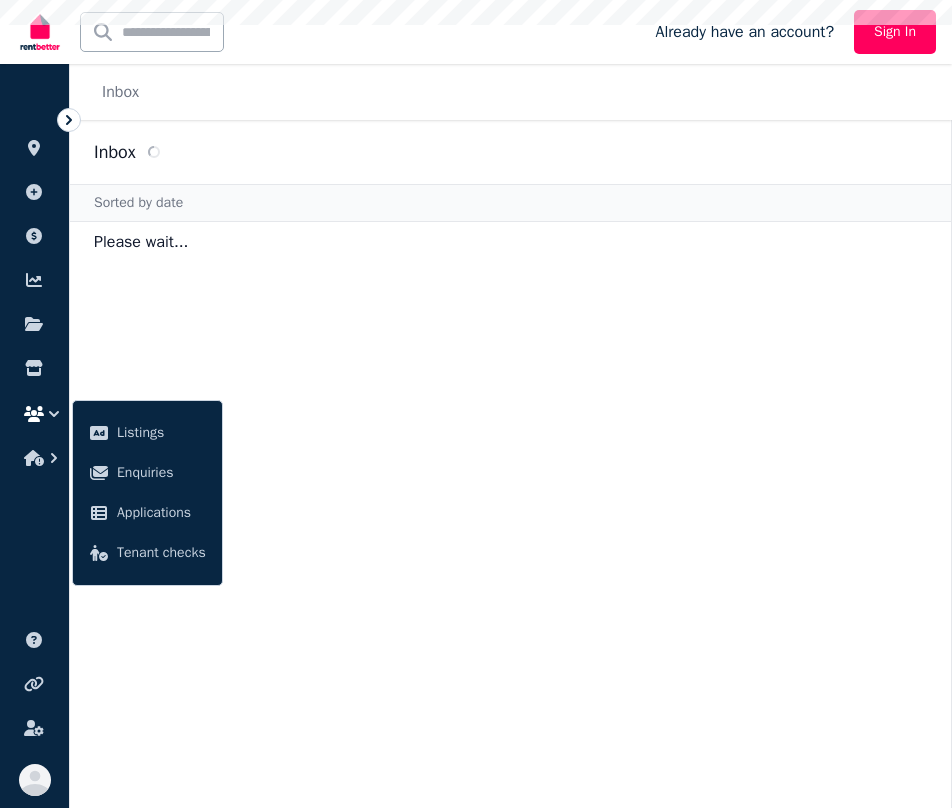 scroll, scrollTop: 0, scrollLeft: 0, axis: both 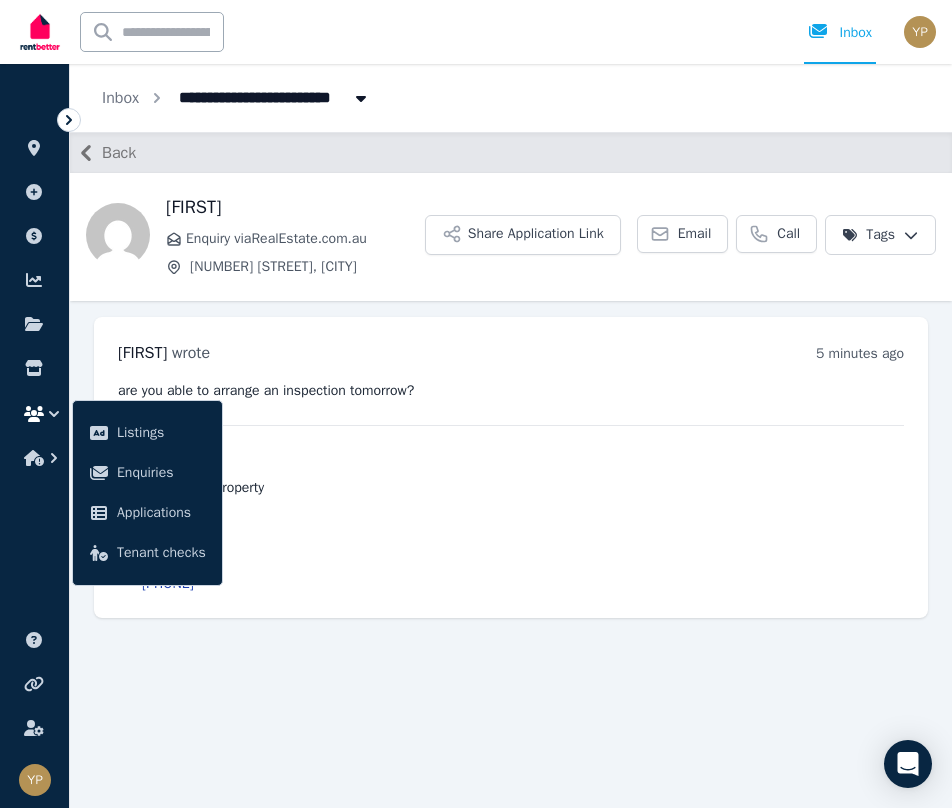 click on "are you able to arrange an inspection tomorrow? Interested in: Inspect the property Contact details: jonathanpasco.htc@gmail.com 0461 529 063" at bounding box center [511, 487] 